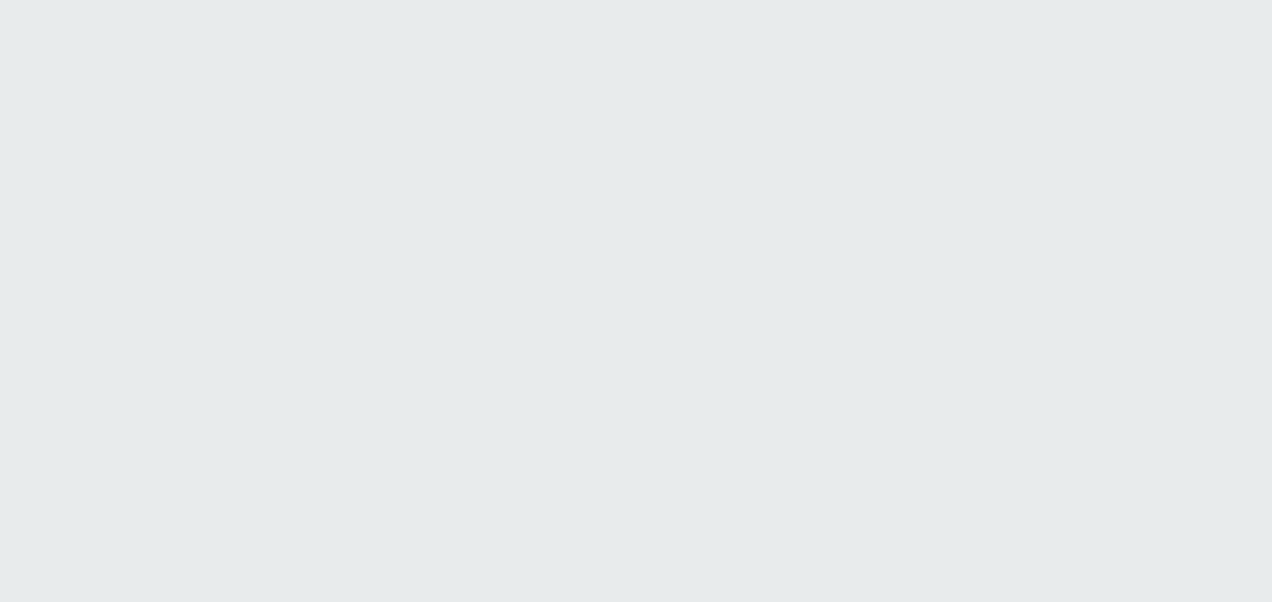 scroll, scrollTop: 0, scrollLeft: 0, axis: both 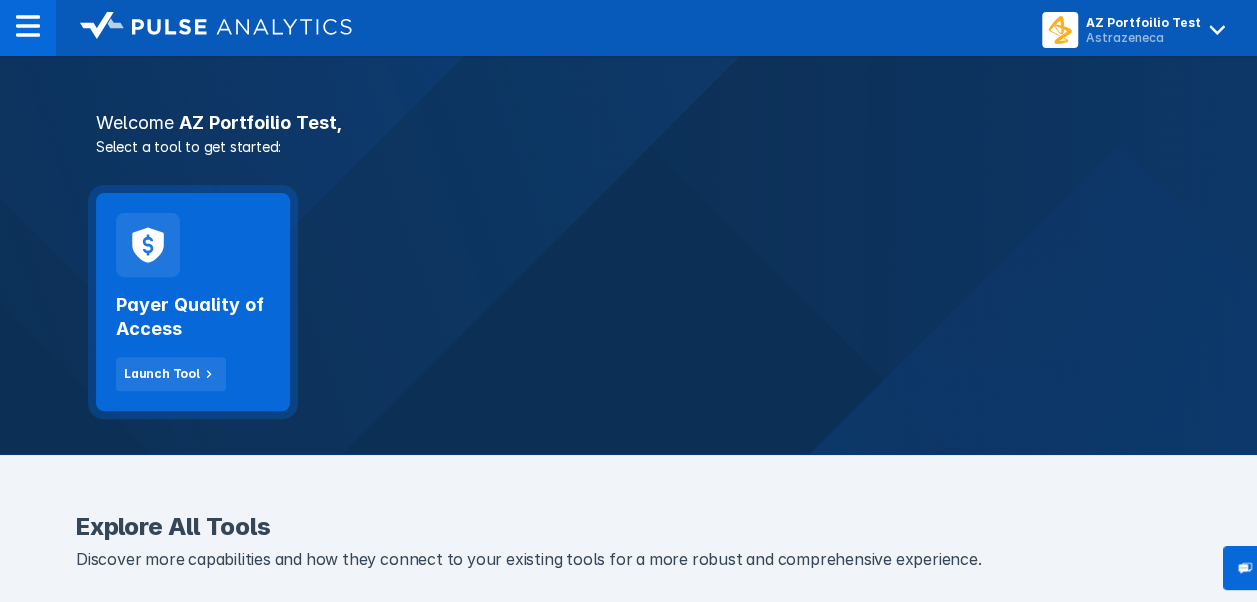 click at bounding box center [148, 245] 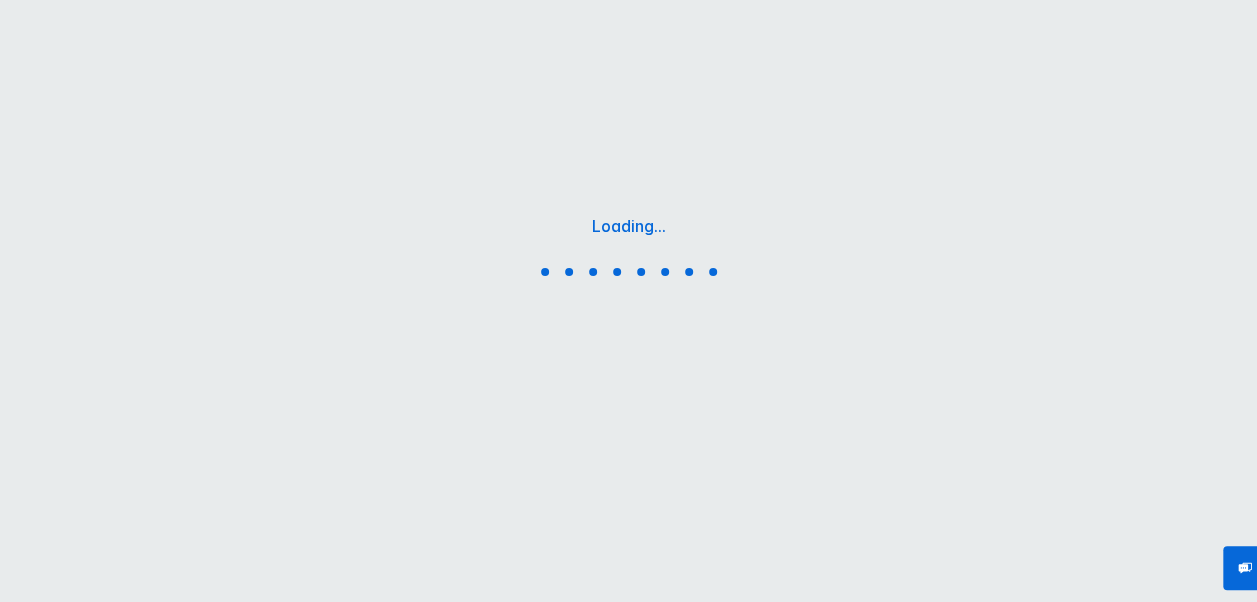 scroll, scrollTop: 0, scrollLeft: 0, axis: both 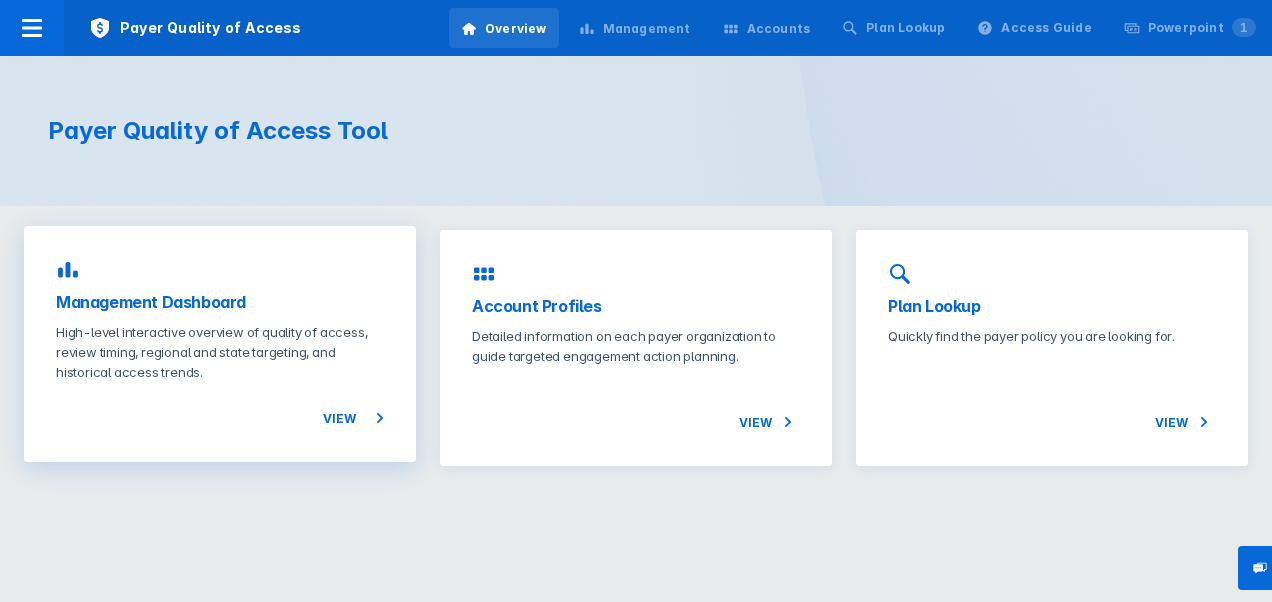 click on "Management Dashboard" at bounding box center (220, 302) 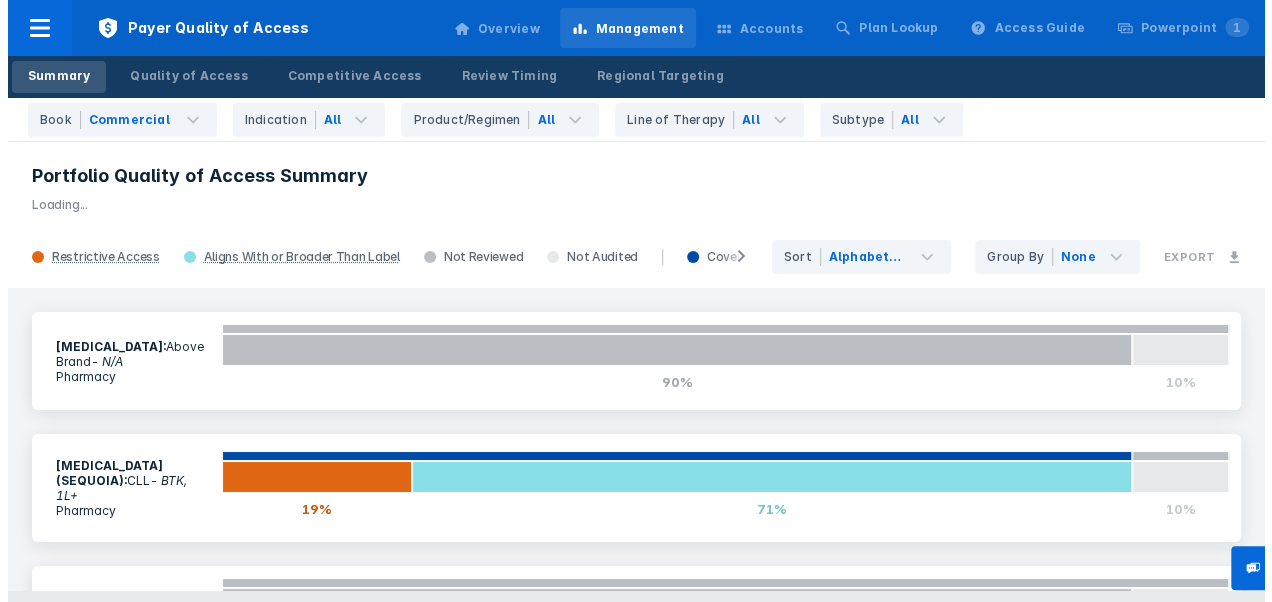 scroll, scrollTop: 0, scrollLeft: 0, axis: both 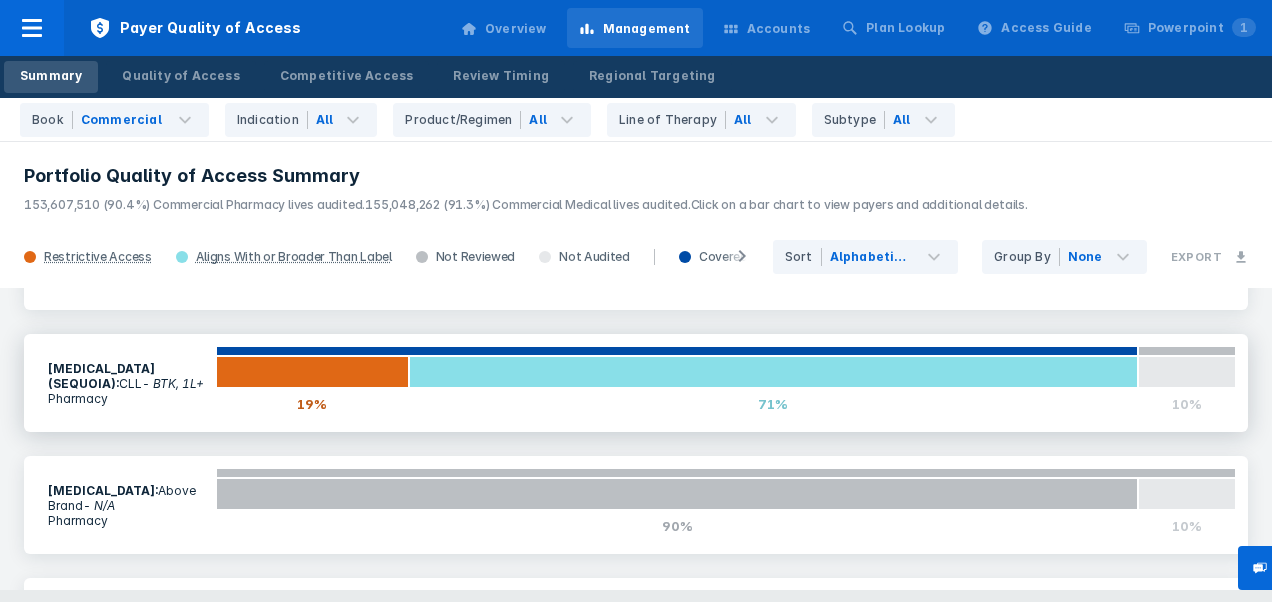 click on "[MEDICAL_DATA](SEQUOIA) :  CLL  - BTK, 1L+ Pharmacy" at bounding box center (126, 383) 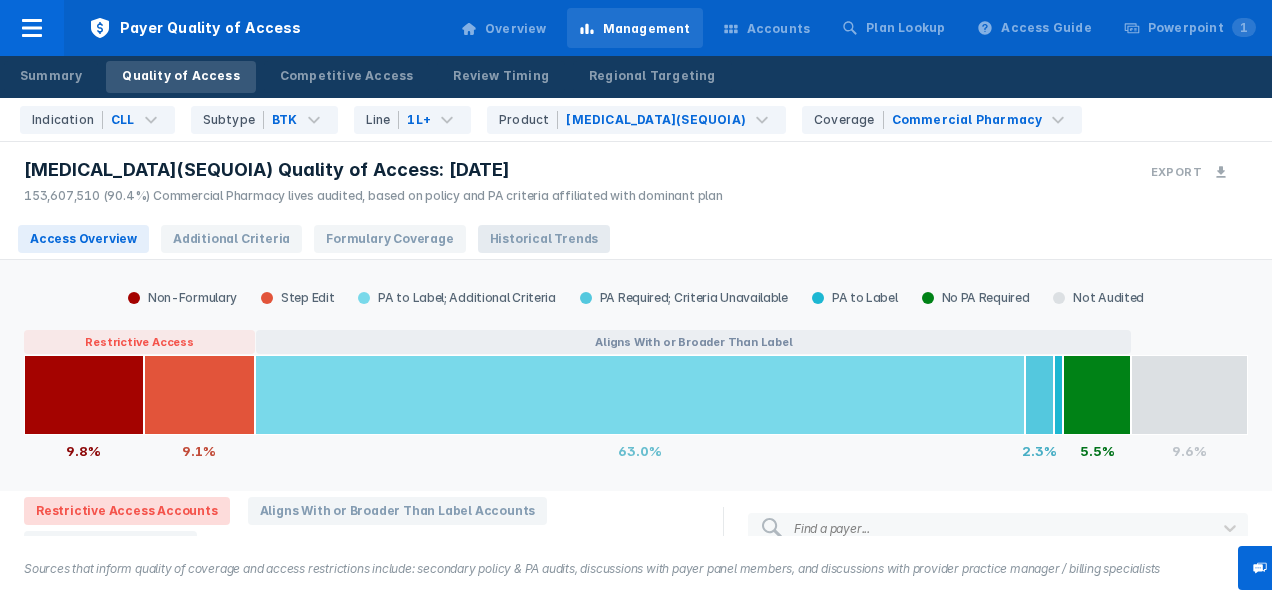 click on "Historical Trends" at bounding box center [544, 239] 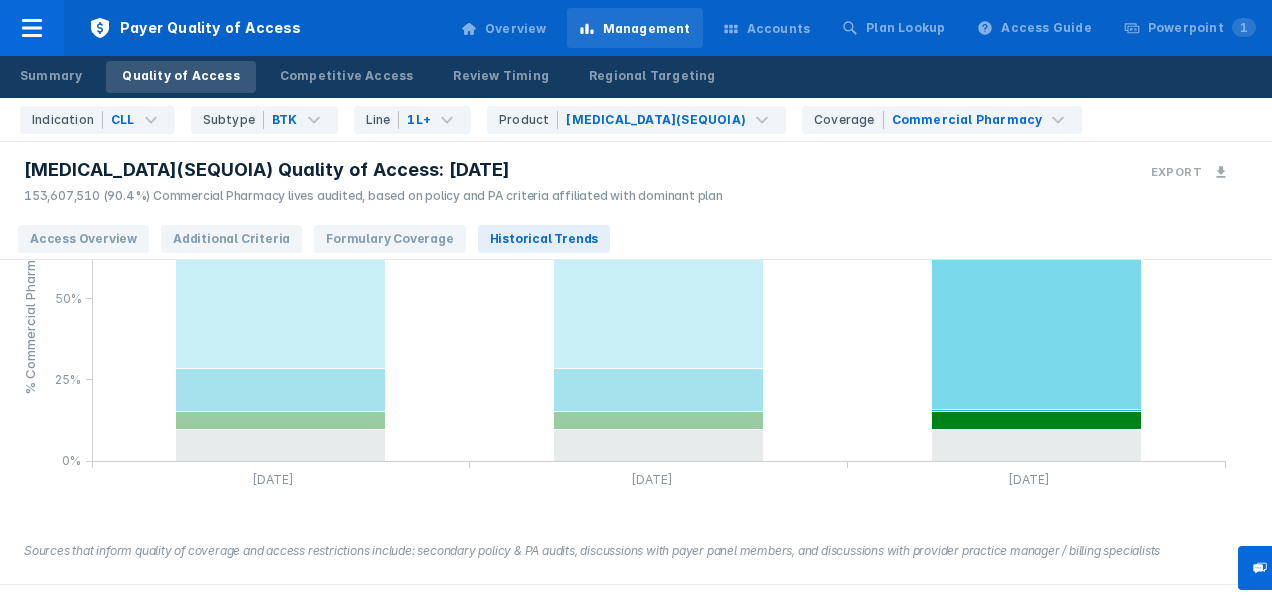 scroll, scrollTop: 0, scrollLeft: 0, axis: both 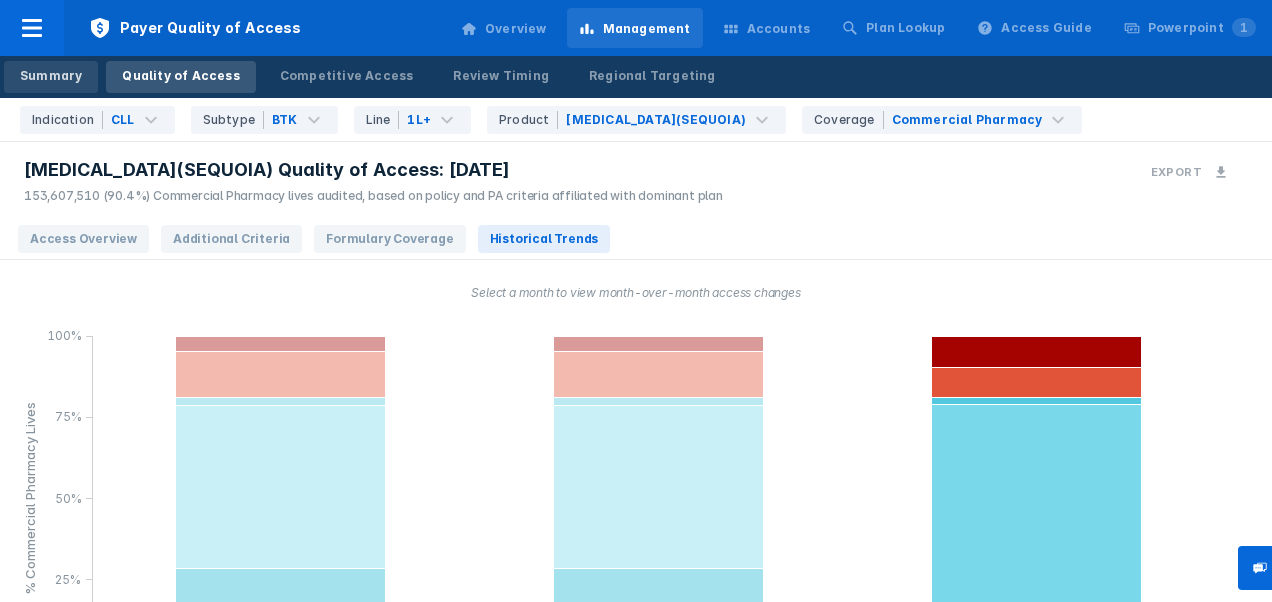click on "Summary" at bounding box center (51, 76) 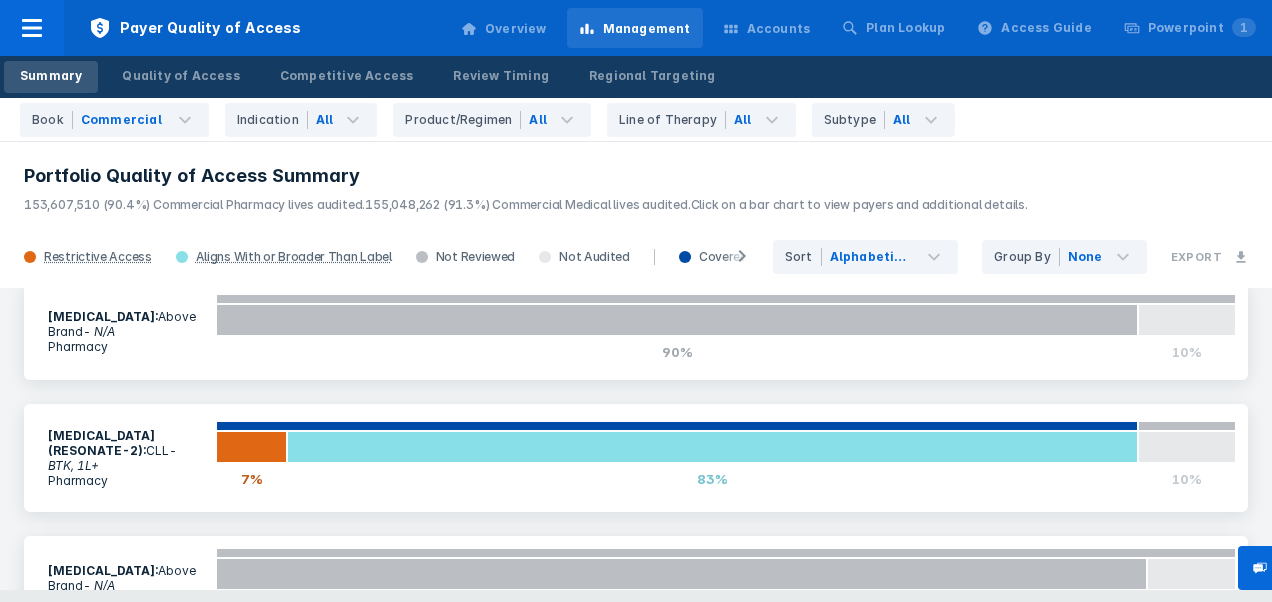 scroll, scrollTop: 1600, scrollLeft: 0, axis: vertical 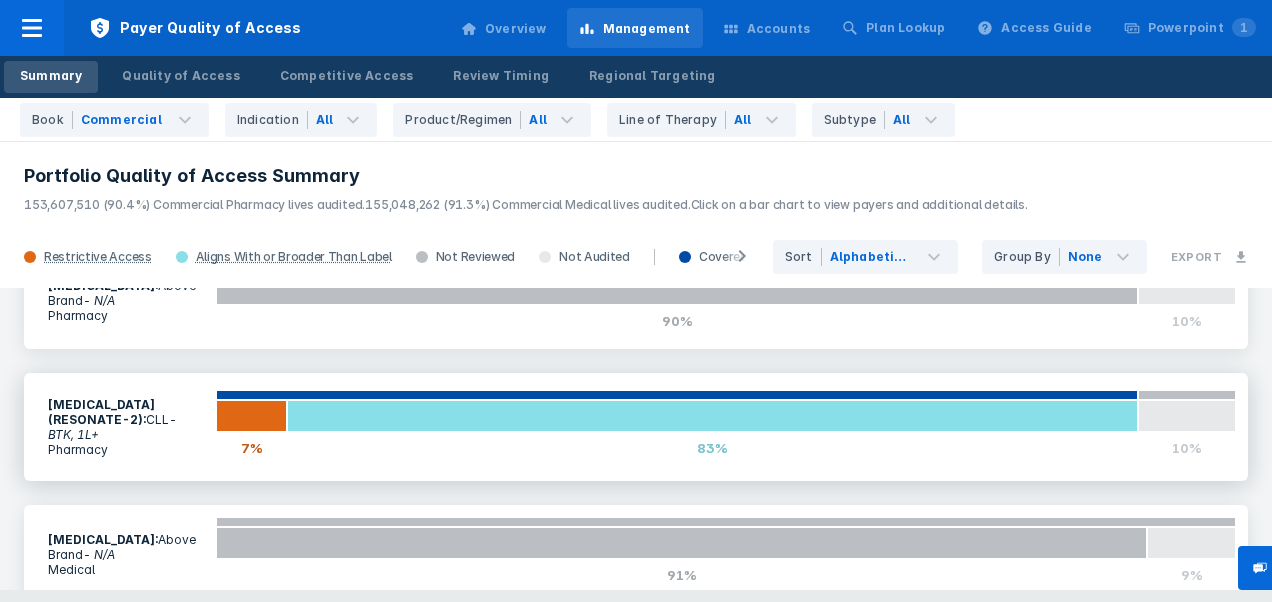 click on "Pharmacy" at bounding box center (126, 449) 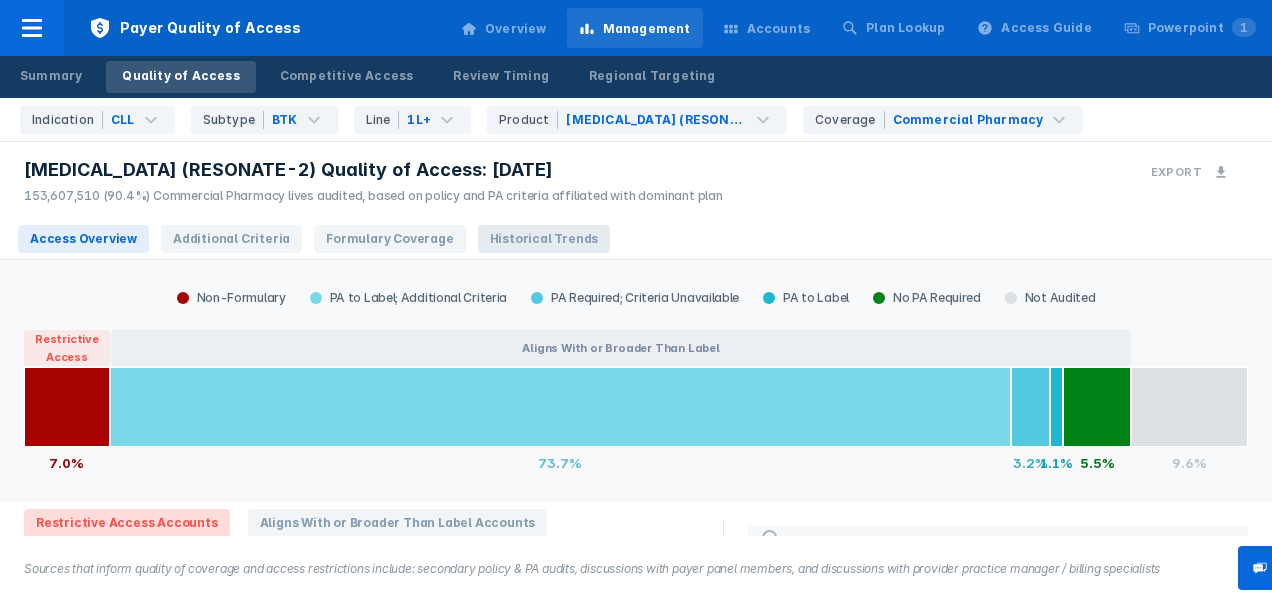 click on "Historical Trends" at bounding box center [544, 239] 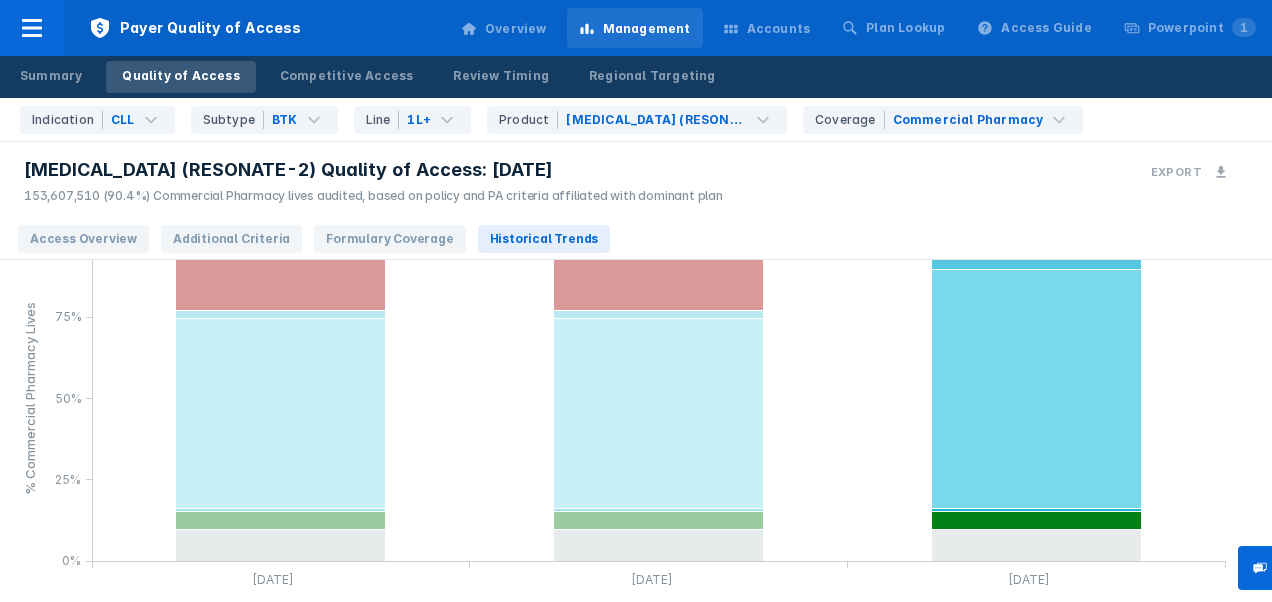 scroll, scrollTop: 0, scrollLeft: 0, axis: both 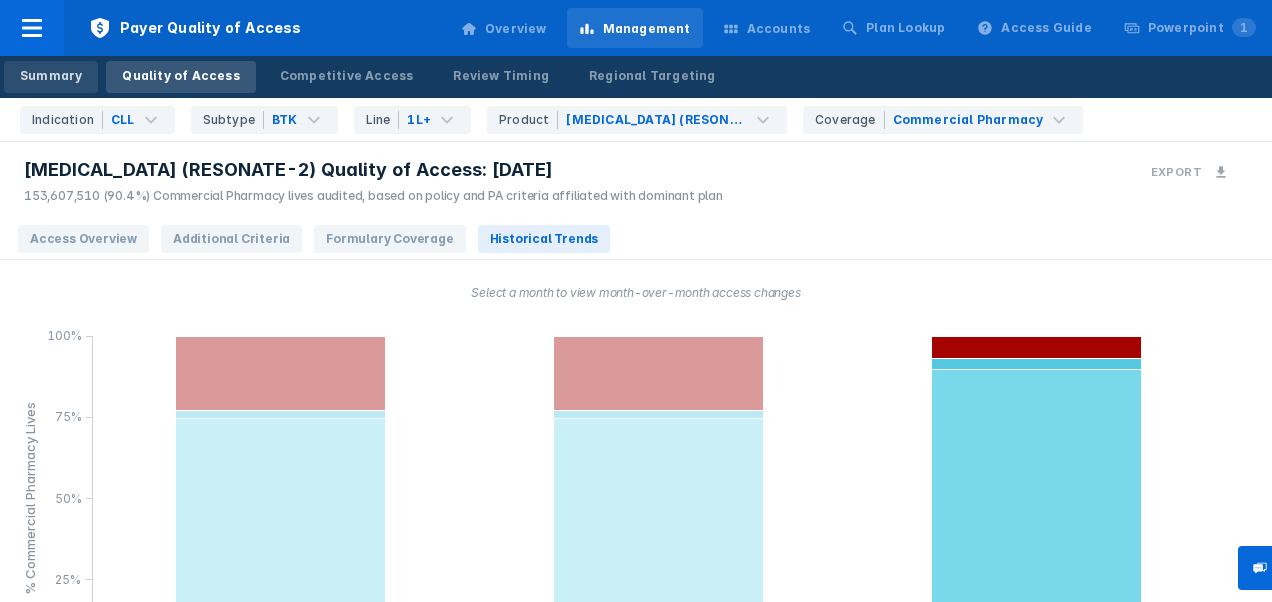click on "Summary" at bounding box center [51, 76] 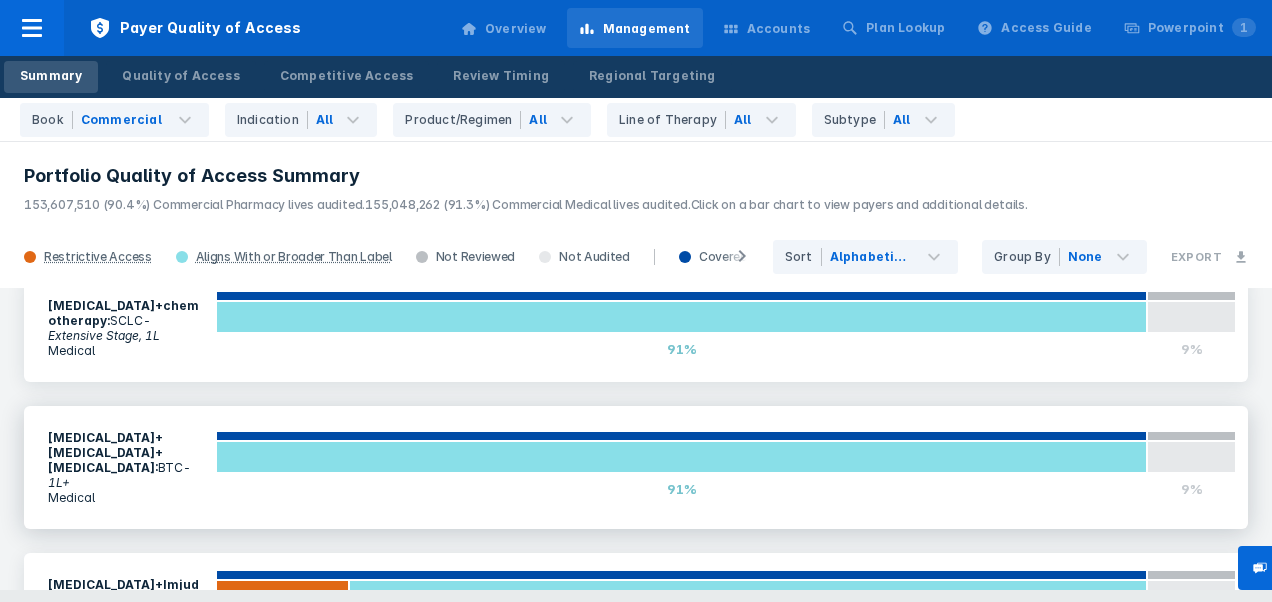 scroll, scrollTop: 2100, scrollLeft: 0, axis: vertical 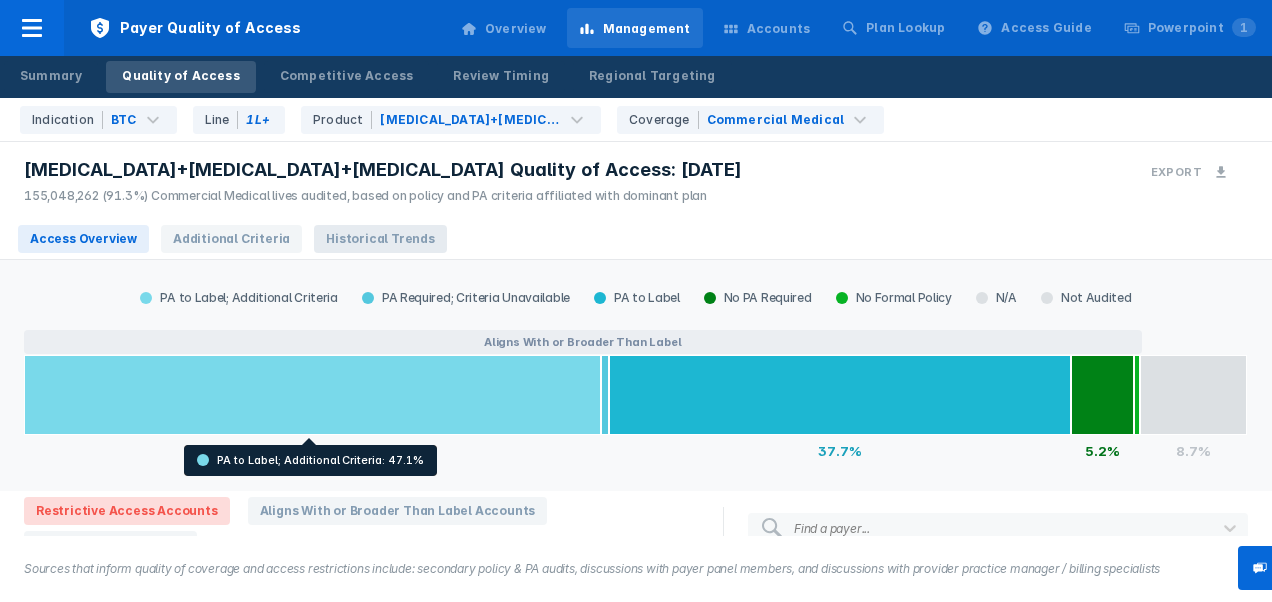 click on "Historical Trends" at bounding box center (380, 239) 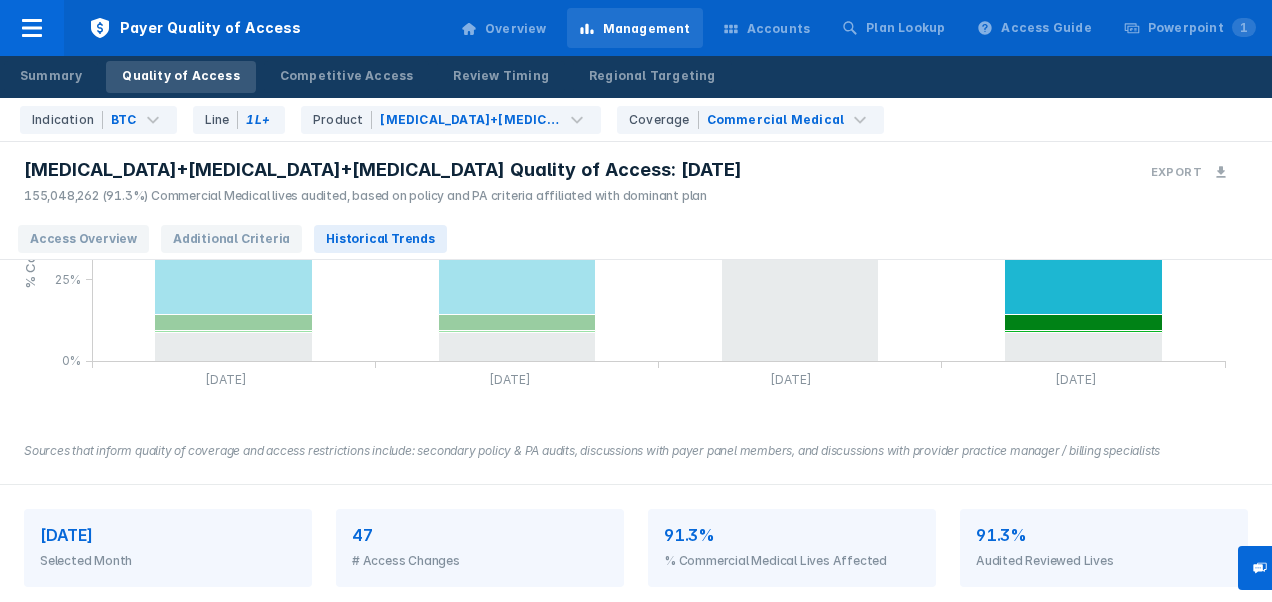 scroll, scrollTop: 400, scrollLeft: 0, axis: vertical 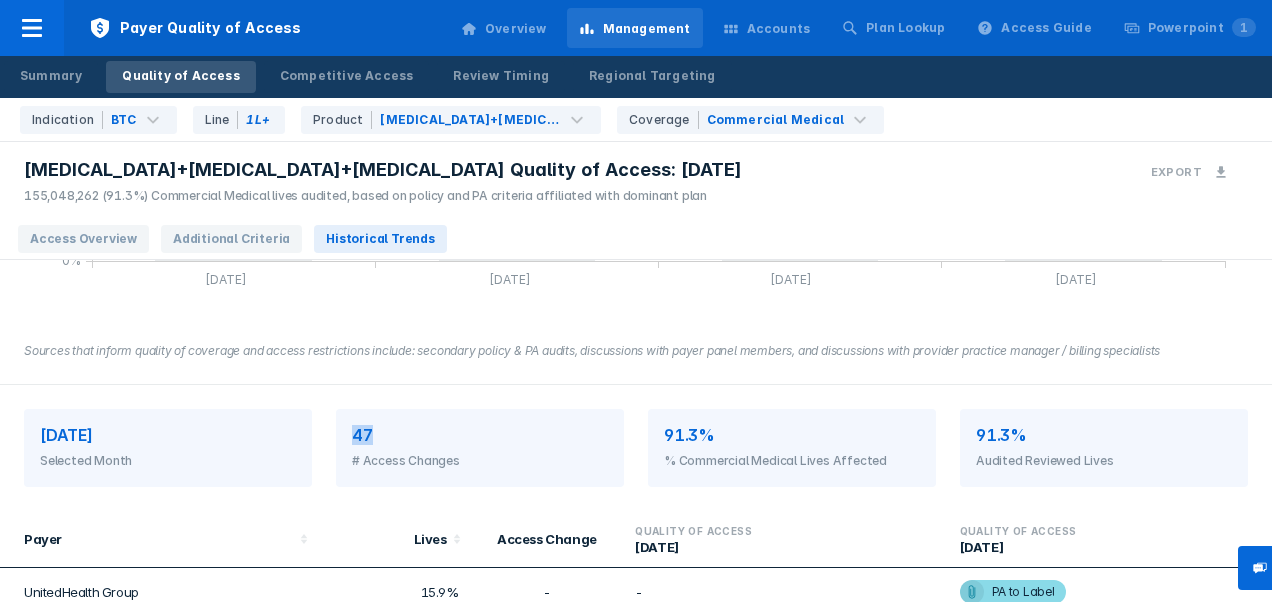 drag, startPoint x: 340, startPoint y: 432, endPoint x: 371, endPoint y: 432, distance: 31 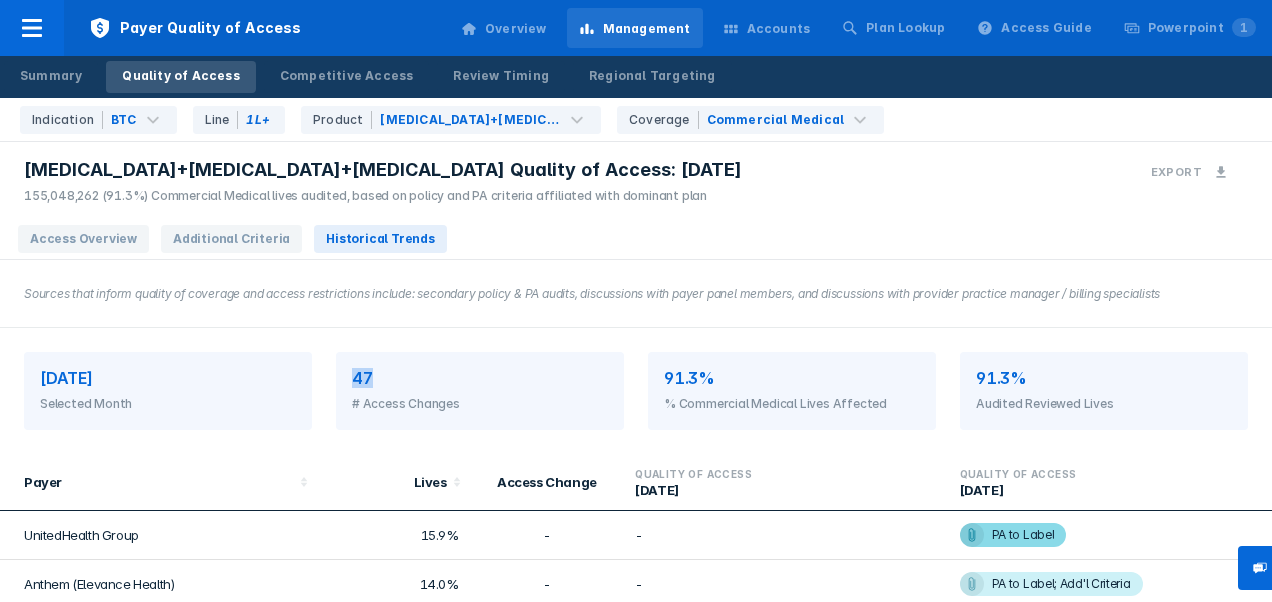 scroll, scrollTop: 500, scrollLeft: 0, axis: vertical 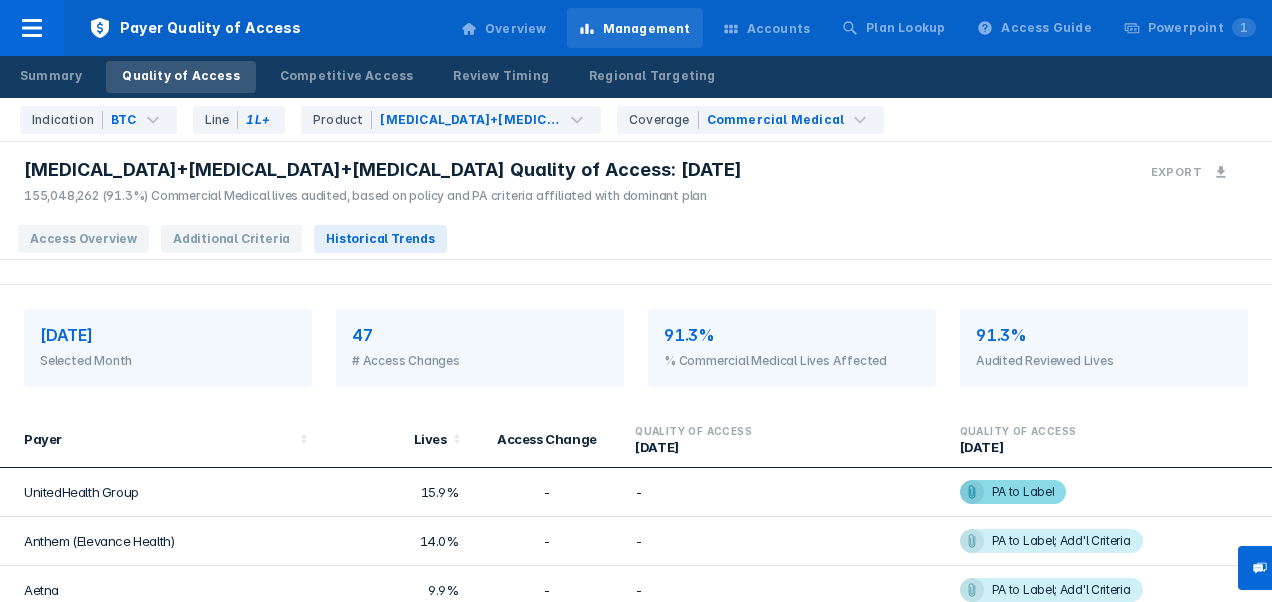 click on "[DATE] Selected Month 47 # Access Changes 91.3% % Commercial Medical Lives Affected 91.3% Audited Reviewed Lives" at bounding box center [636, 348] 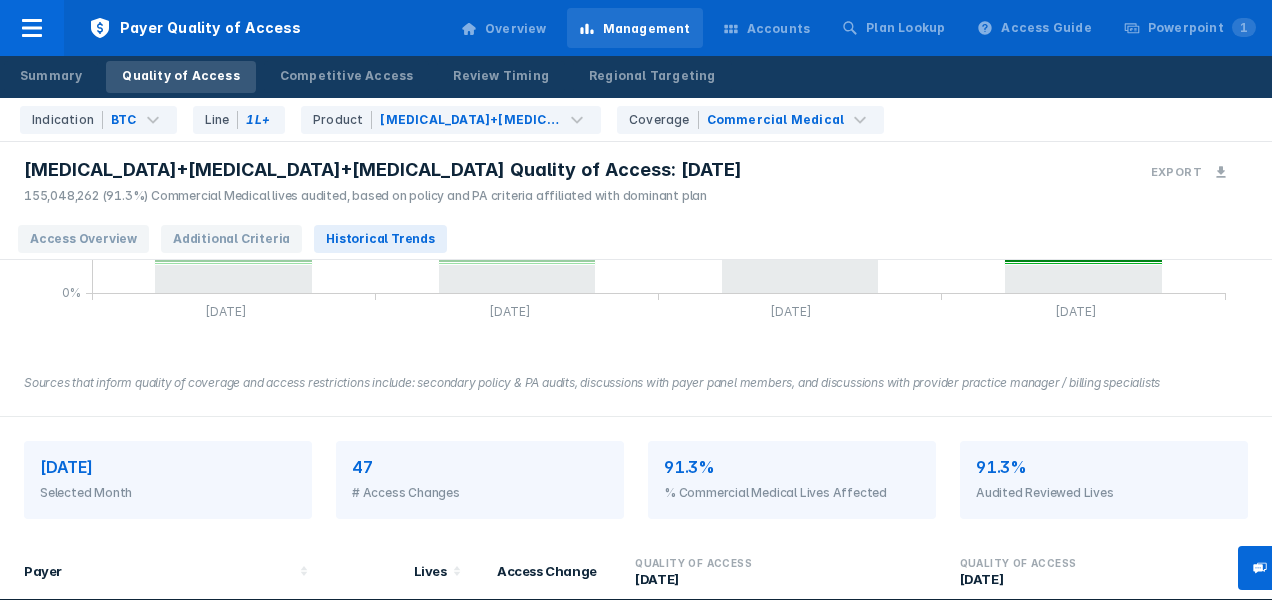 scroll, scrollTop: 400, scrollLeft: 0, axis: vertical 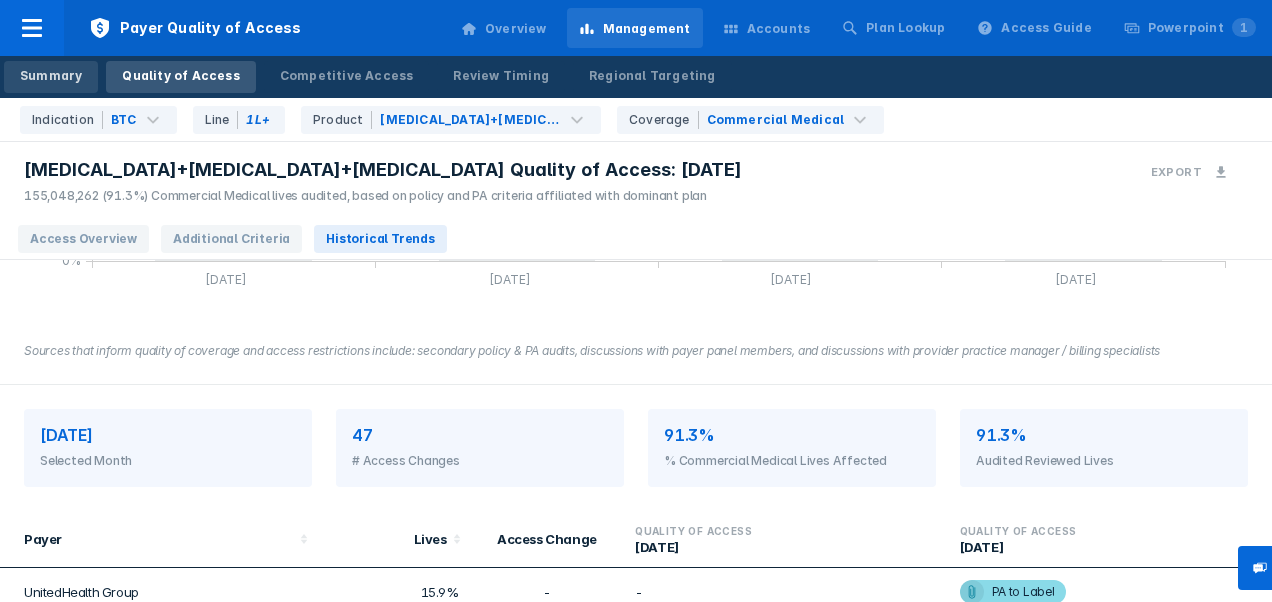 click on "Summary" at bounding box center (51, 76) 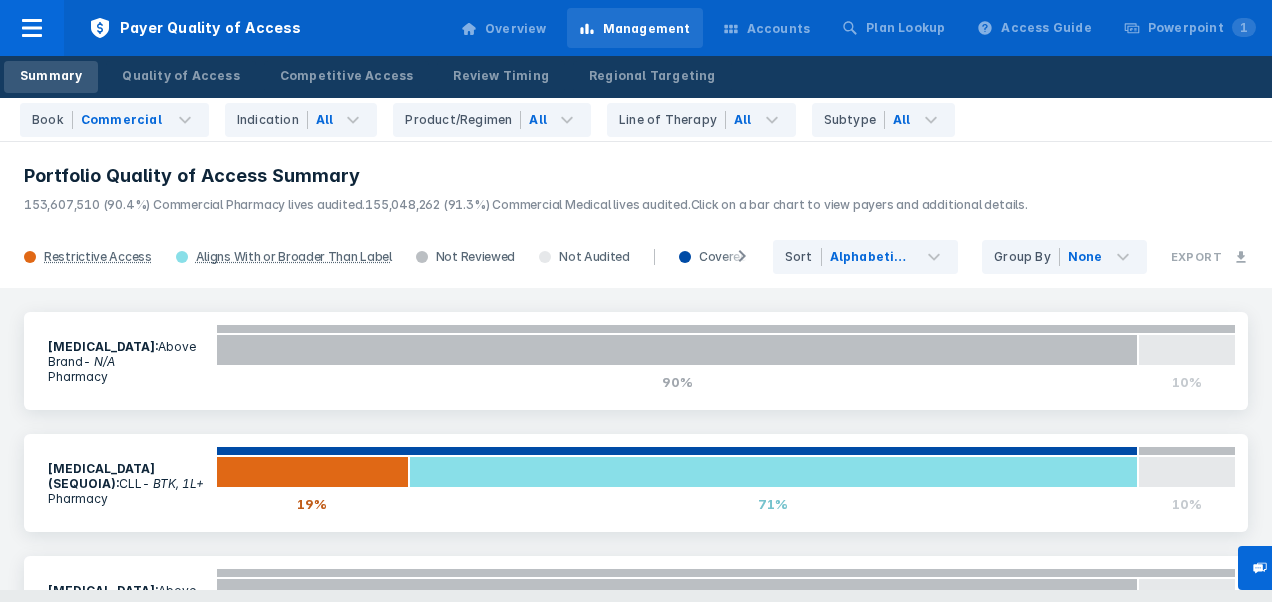 scroll, scrollTop: 100, scrollLeft: 0, axis: vertical 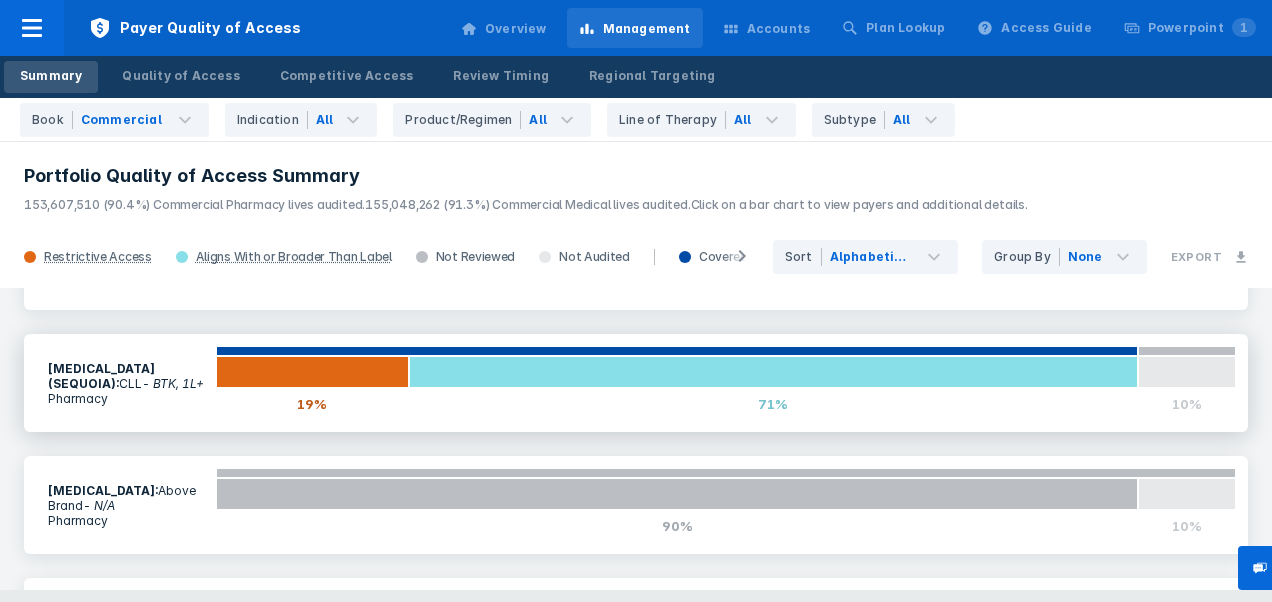 click on "[MEDICAL_DATA](SEQUOIA) :  CLL  - BTK, 1L+ Pharmacy" at bounding box center (126, 383) 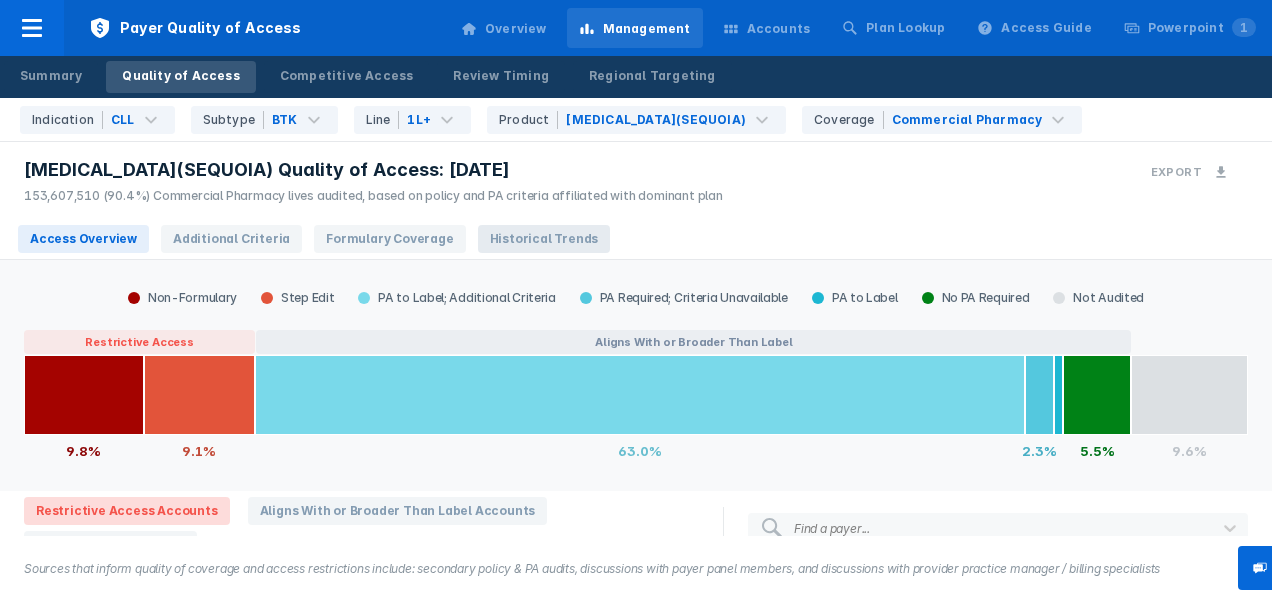 click on "Historical Trends" at bounding box center (544, 239) 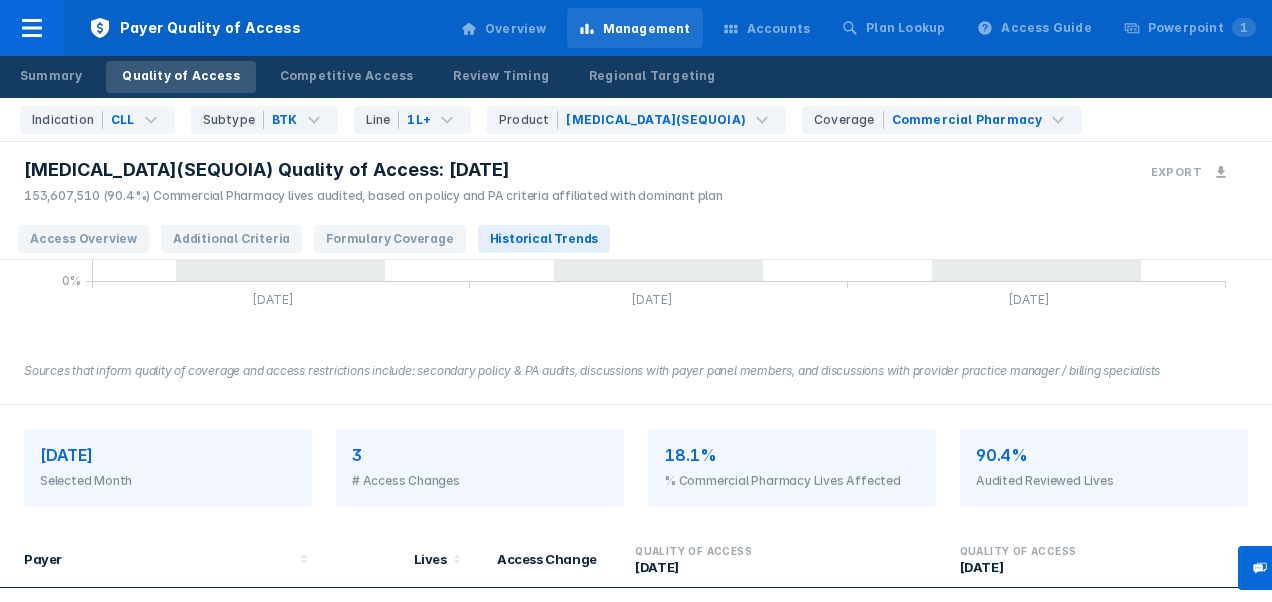 scroll, scrollTop: 400, scrollLeft: 0, axis: vertical 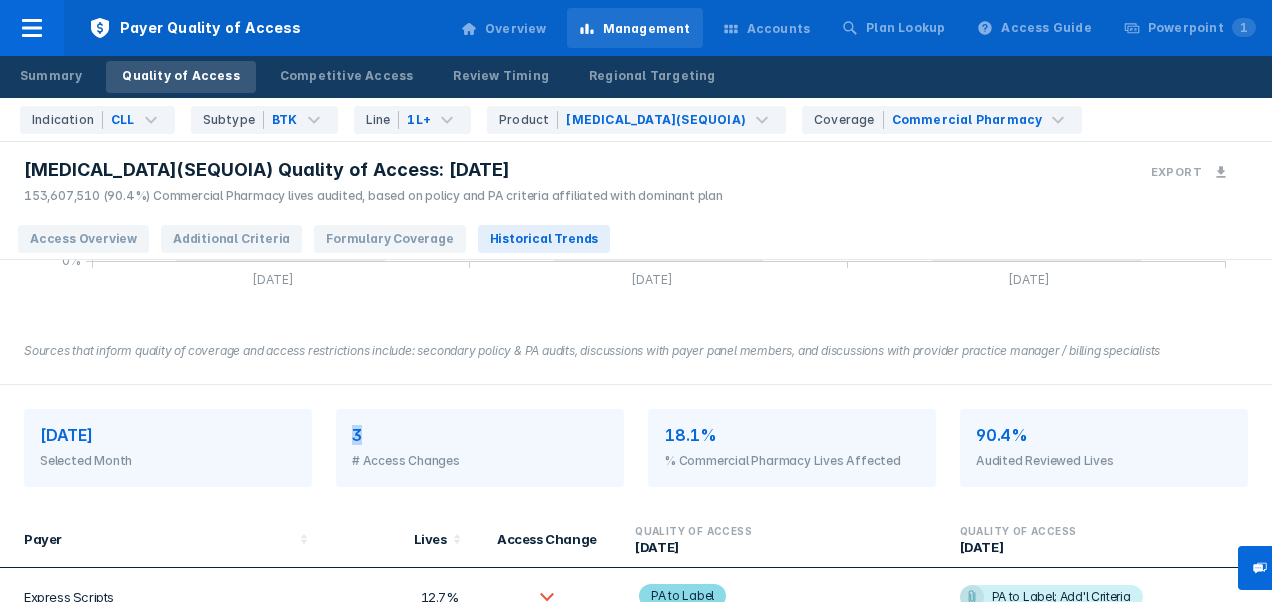 drag, startPoint x: 368, startPoint y: 440, endPoint x: 330, endPoint y: 434, distance: 38.470768 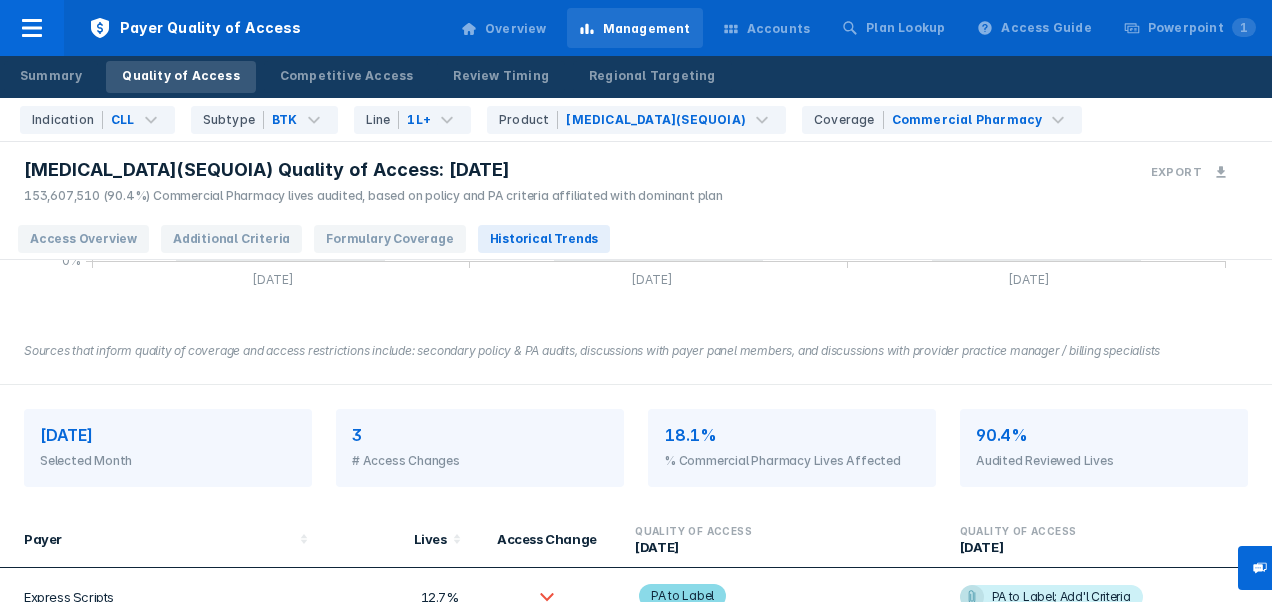drag, startPoint x: 330, startPoint y: 434, endPoint x: 330, endPoint y: 457, distance: 23 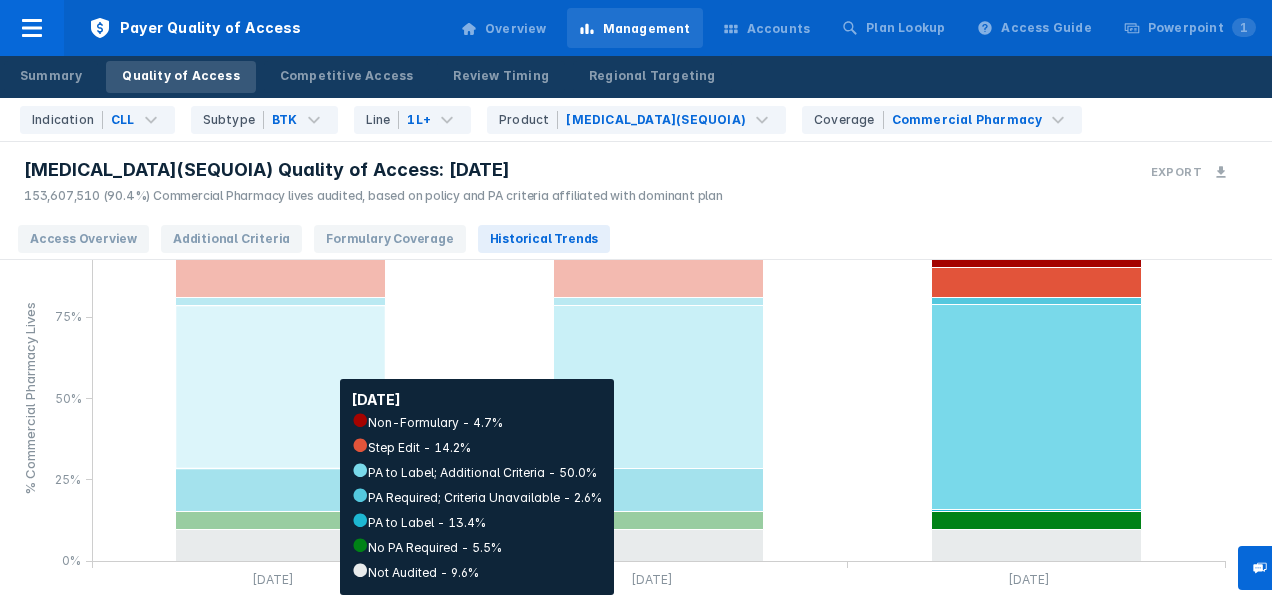 scroll, scrollTop: 0, scrollLeft: 0, axis: both 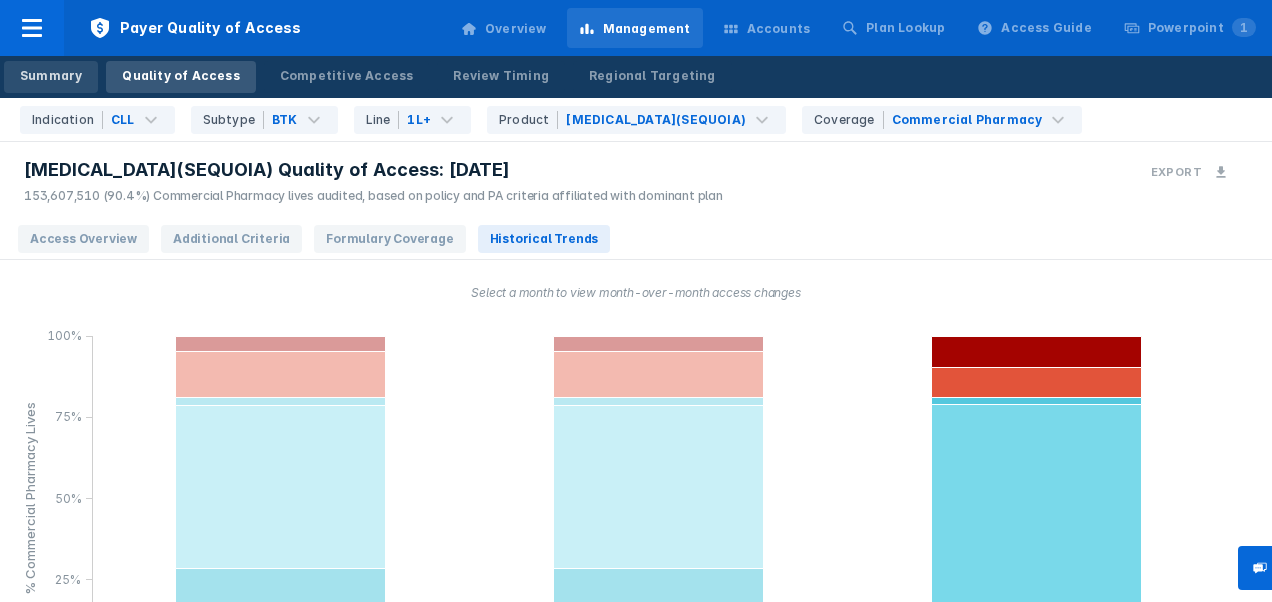 click on "Summary" at bounding box center [51, 76] 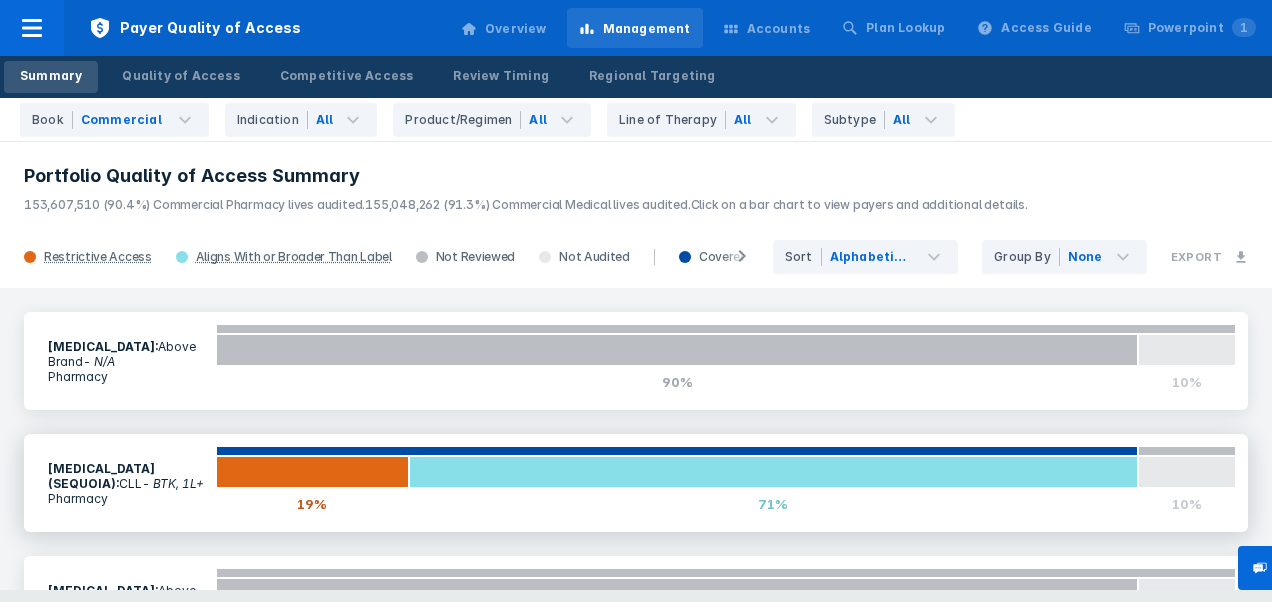 click on "[MEDICAL_DATA](SEQUOIA) :  CLL  - BTK, 1L+ Pharmacy" at bounding box center [126, 483] 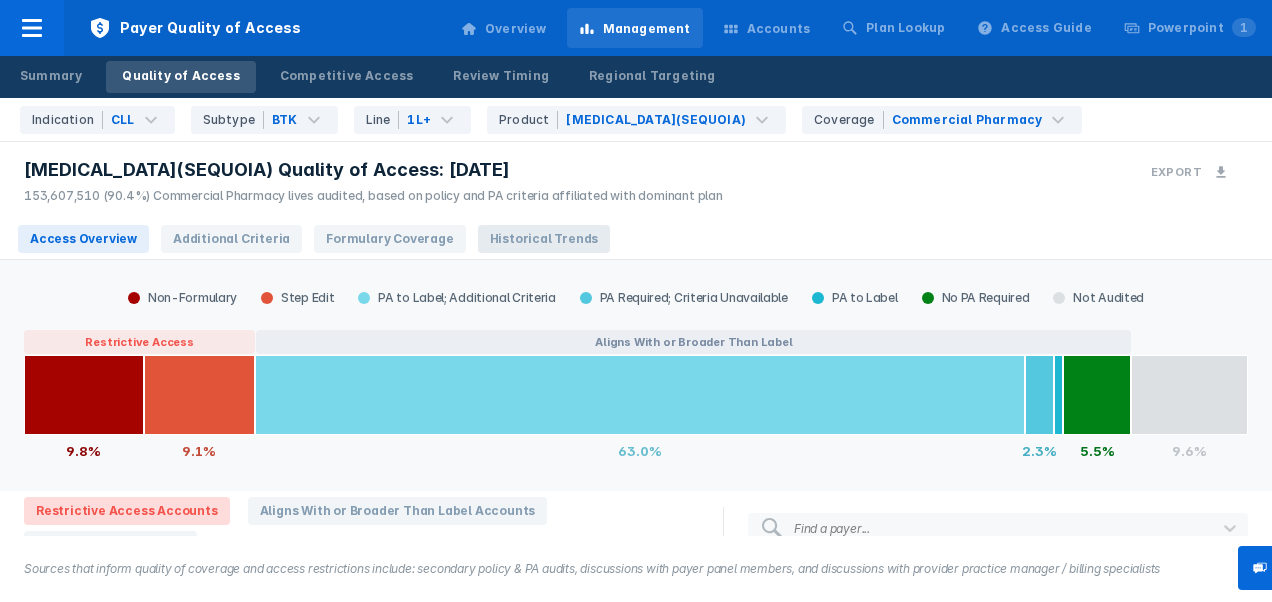 click on "Historical Trends" at bounding box center [544, 239] 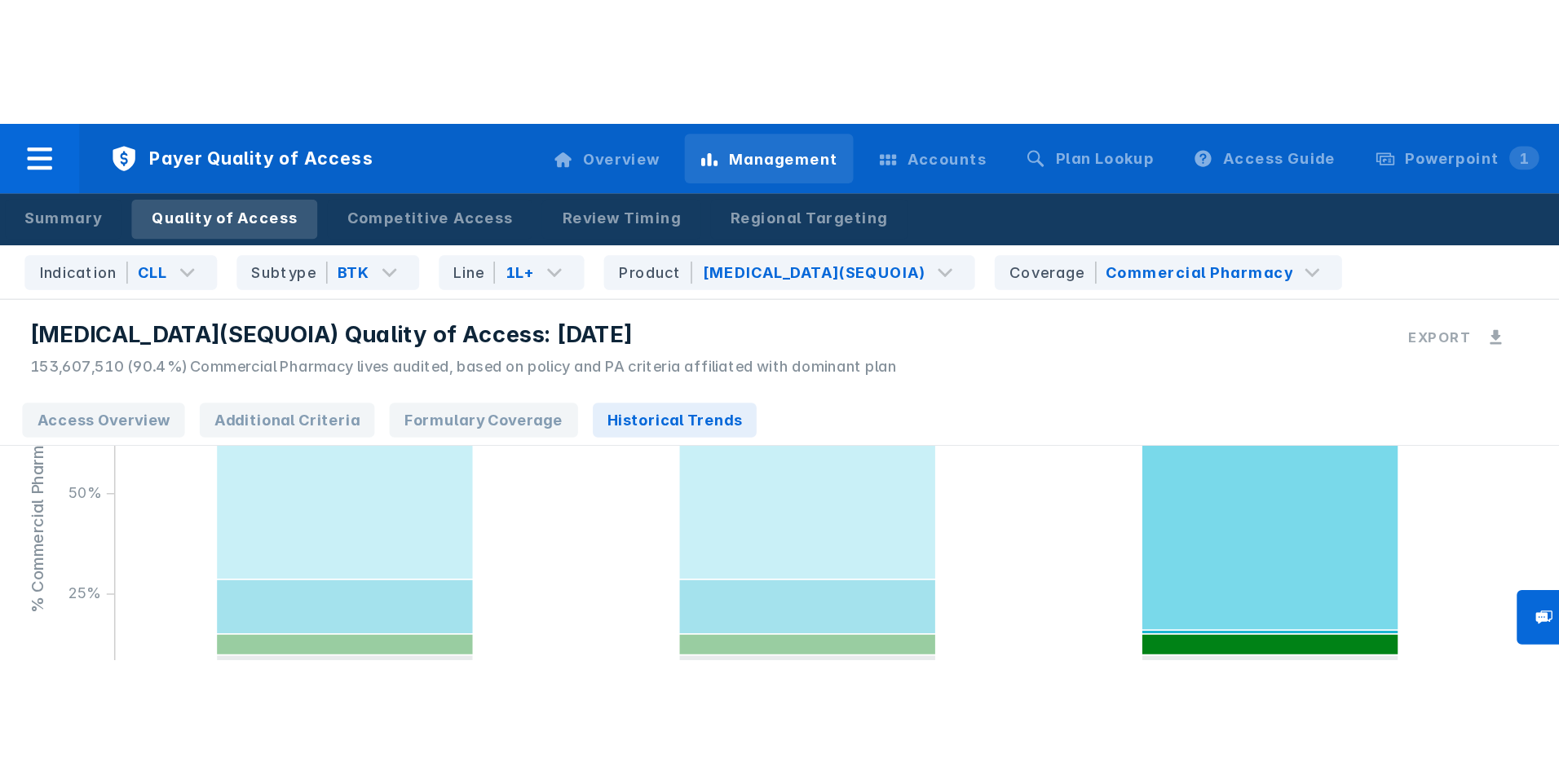 scroll, scrollTop: 0, scrollLeft: 0, axis: both 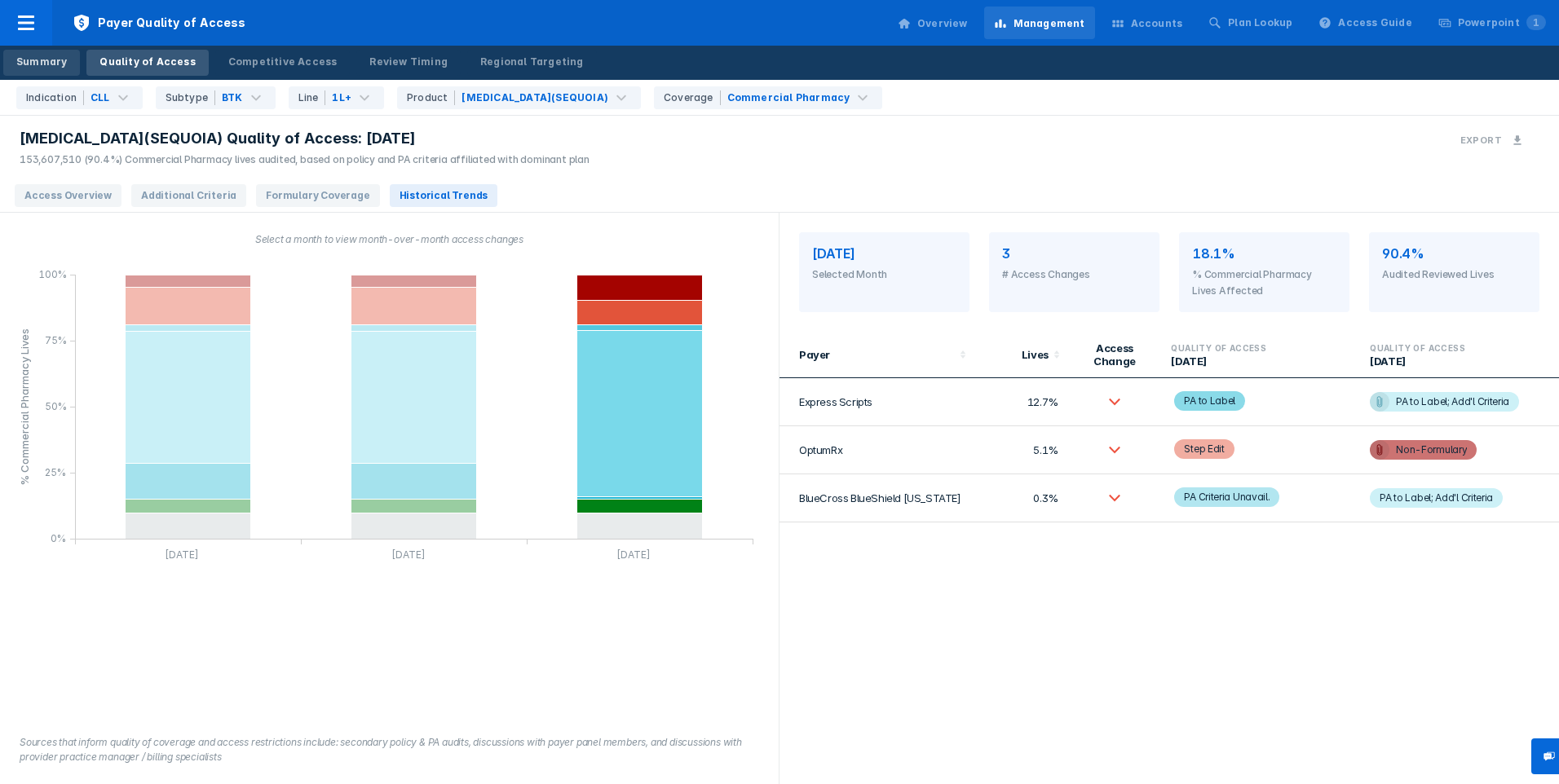 click on "Summary" at bounding box center (42, 62) 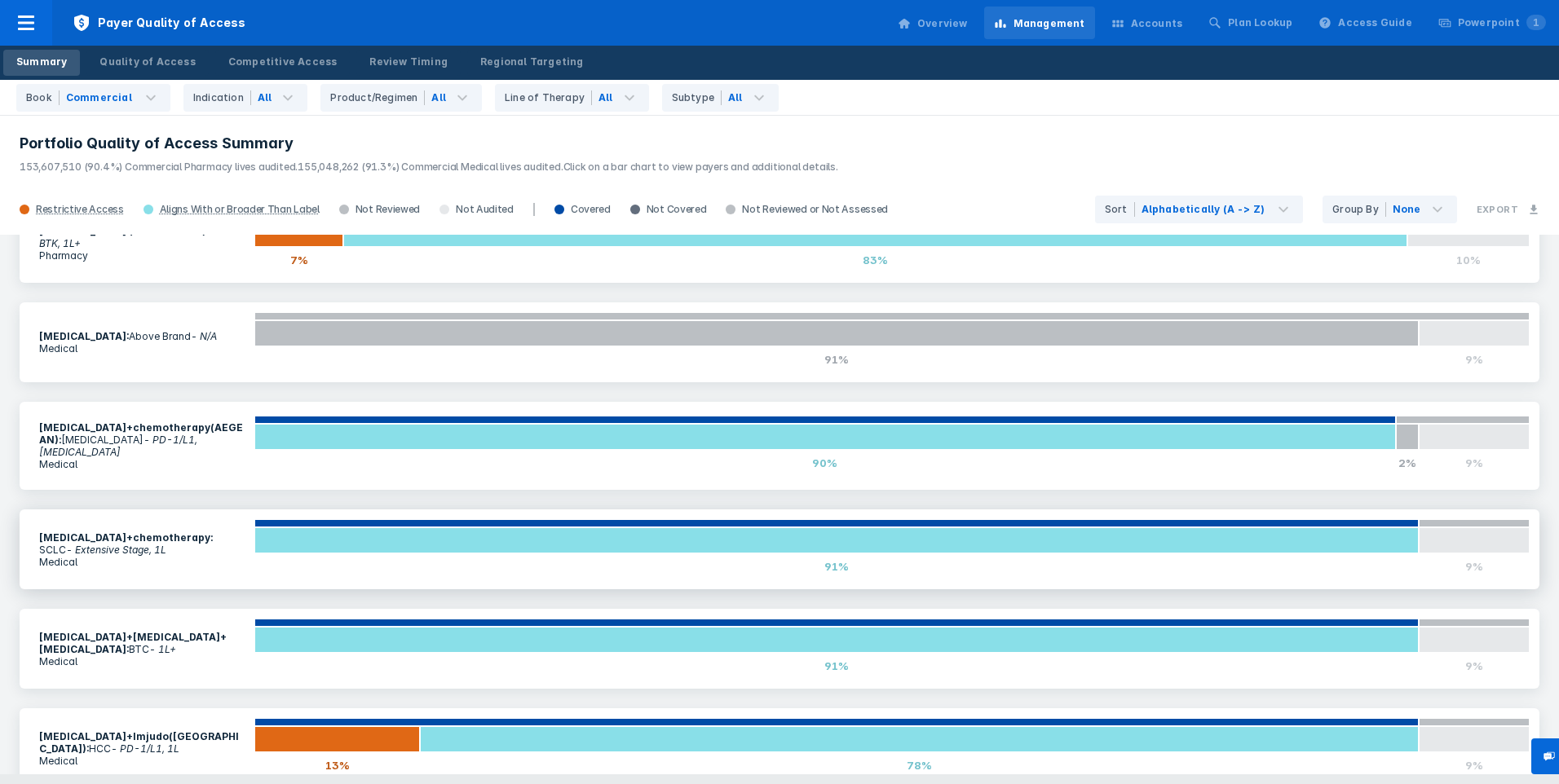 scroll, scrollTop: 1548, scrollLeft: 0, axis: vertical 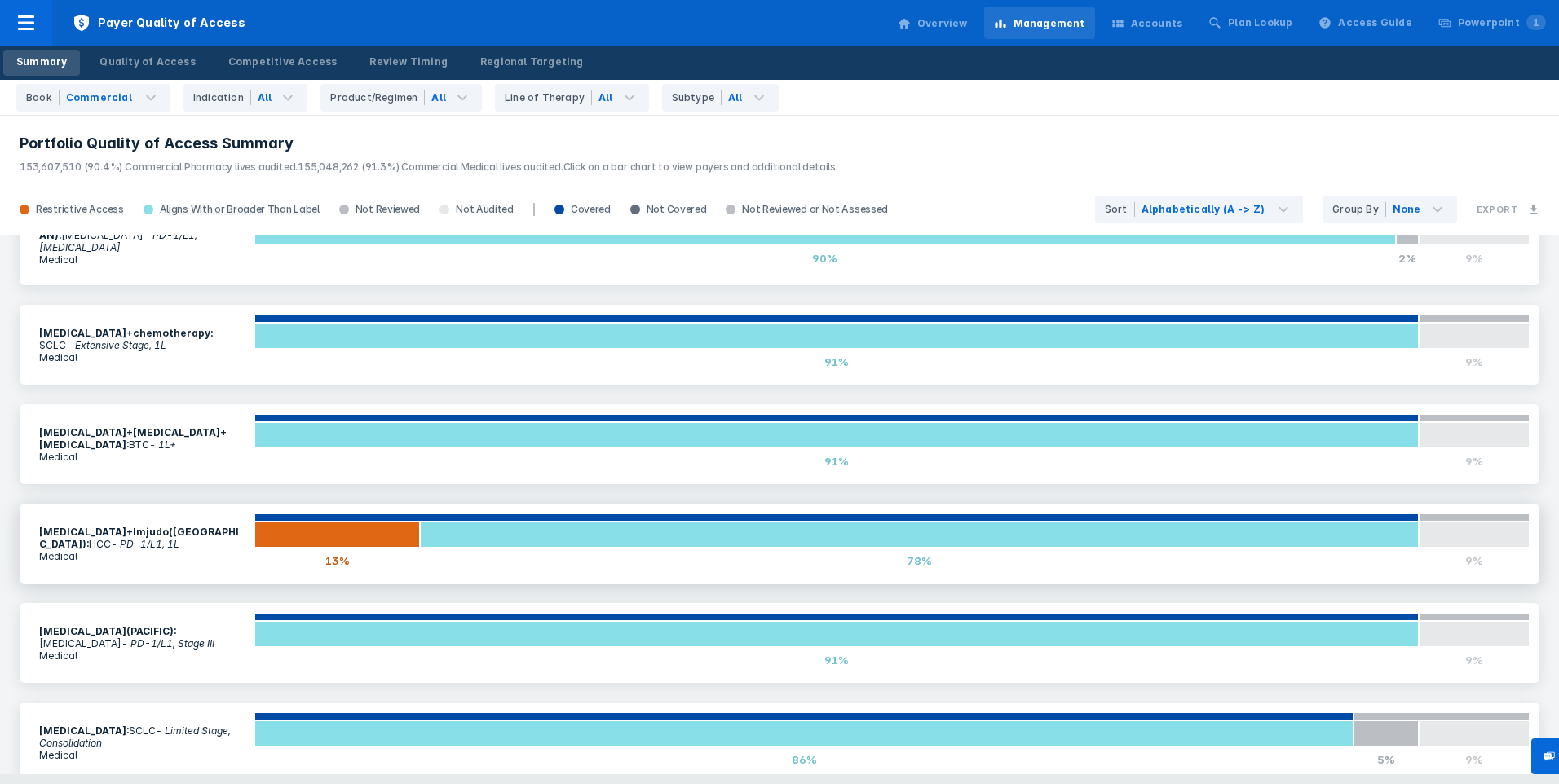 click on "[MEDICAL_DATA]+Imjudo([GEOGRAPHIC_DATA]) :  HCC  - PD-1/L1, 1L Medical" at bounding box center [142, 544] 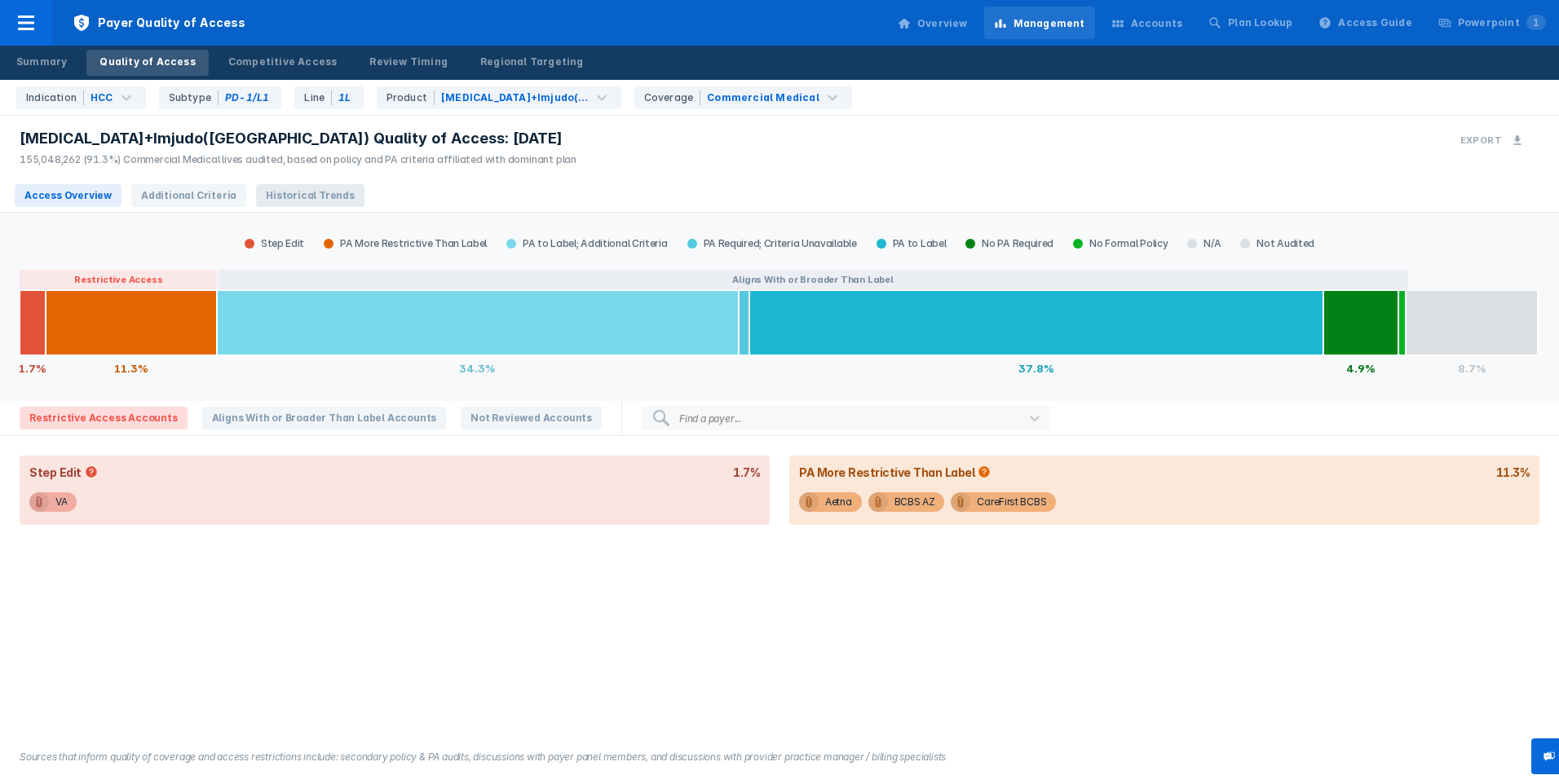 click on "Historical Trends" at bounding box center (310, 196) 